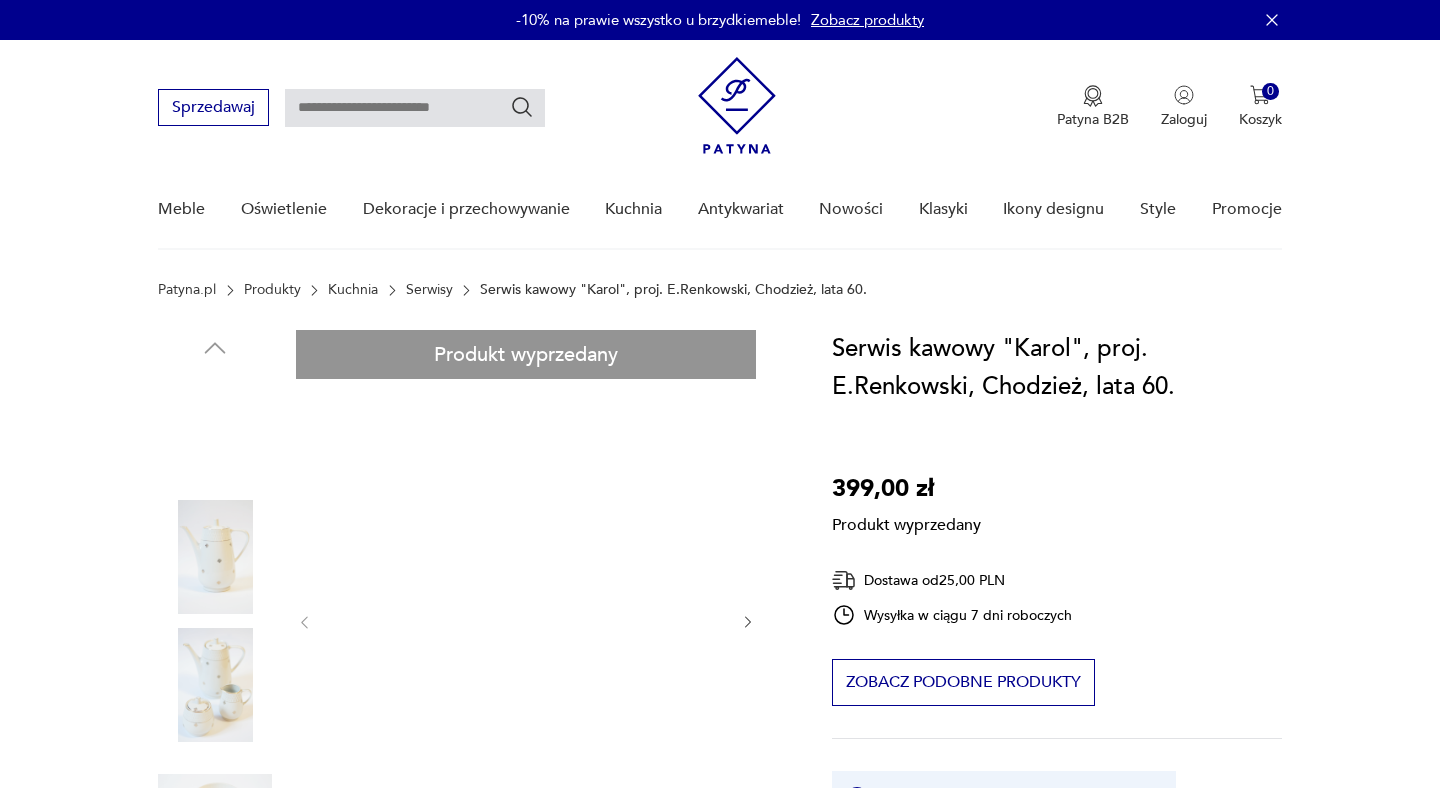 scroll, scrollTop: 0, scrollLeft: 0, axis: both 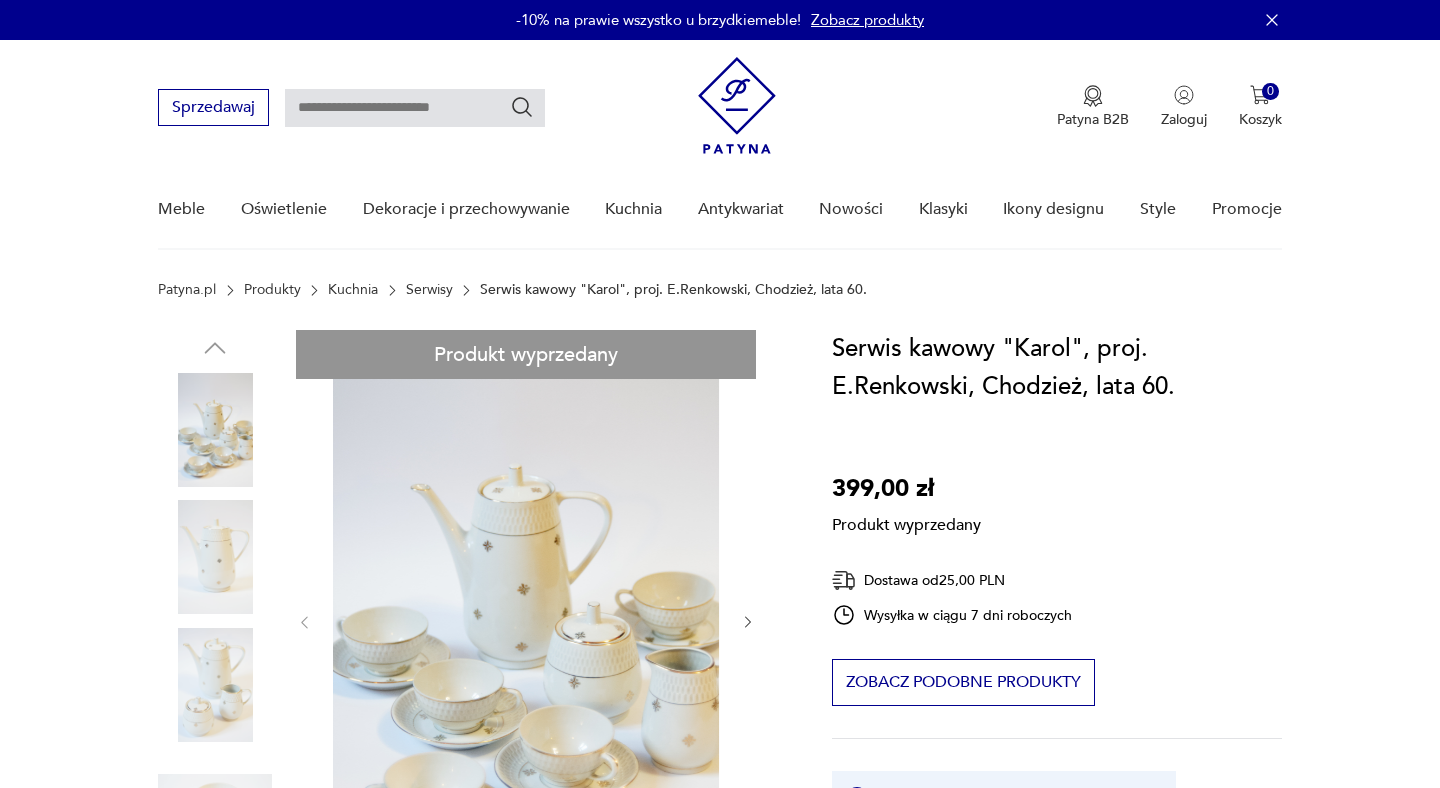 click on "Produkt wyprzedany Opis produktu Piękny serwis "[NAME]" zaprojektowany przez [INITIALS]. [LASTNAME] dla [BRAND] w latach 60. Wykonany z niemal przeźroczystej porcelany. Delikatnie złocony, ręcznie dekorowany.
Wymiary:
średnica filiżanki 8 cm
wysokość filiżanki 4,5 cm
wysokość dzbanka 19 cm Rozwiń więcej Szczegóły produktu Stan:   niekompletny Typ :   do kawy Datowanie :   1960 - 1970 Kraj pochodzenia :   Polska Tworzywo :   porcelana Projektant :   [INITIALS]. [LASTNAME] Producent :   [BRAND] Dodatkowe :   sygnatura Zdobienia :   szkliwienie, malatura, złocenie Liczba osób :   5 Miasto Sprzedawcy :   [CITY] Tagi:   [BRAND] ,  tylko u nas ,  new look ,  Tłusty Czwartek ,  prezent ,  Prezent dla niej ,  serwis ,  filiżanki ,  Ślubne podarunki ,  luksusowo Rozwiń więcej O sprzedawcy Delikatesy Zweryfikowany sprzedawca Od 9 lat z Patyną Dostawa i zwroty Dostępne formy dostawy: Odbior osobisty   0,00 PLN Kurier   25,00 PLN Zwroty:" at bounding box center (471, 975) 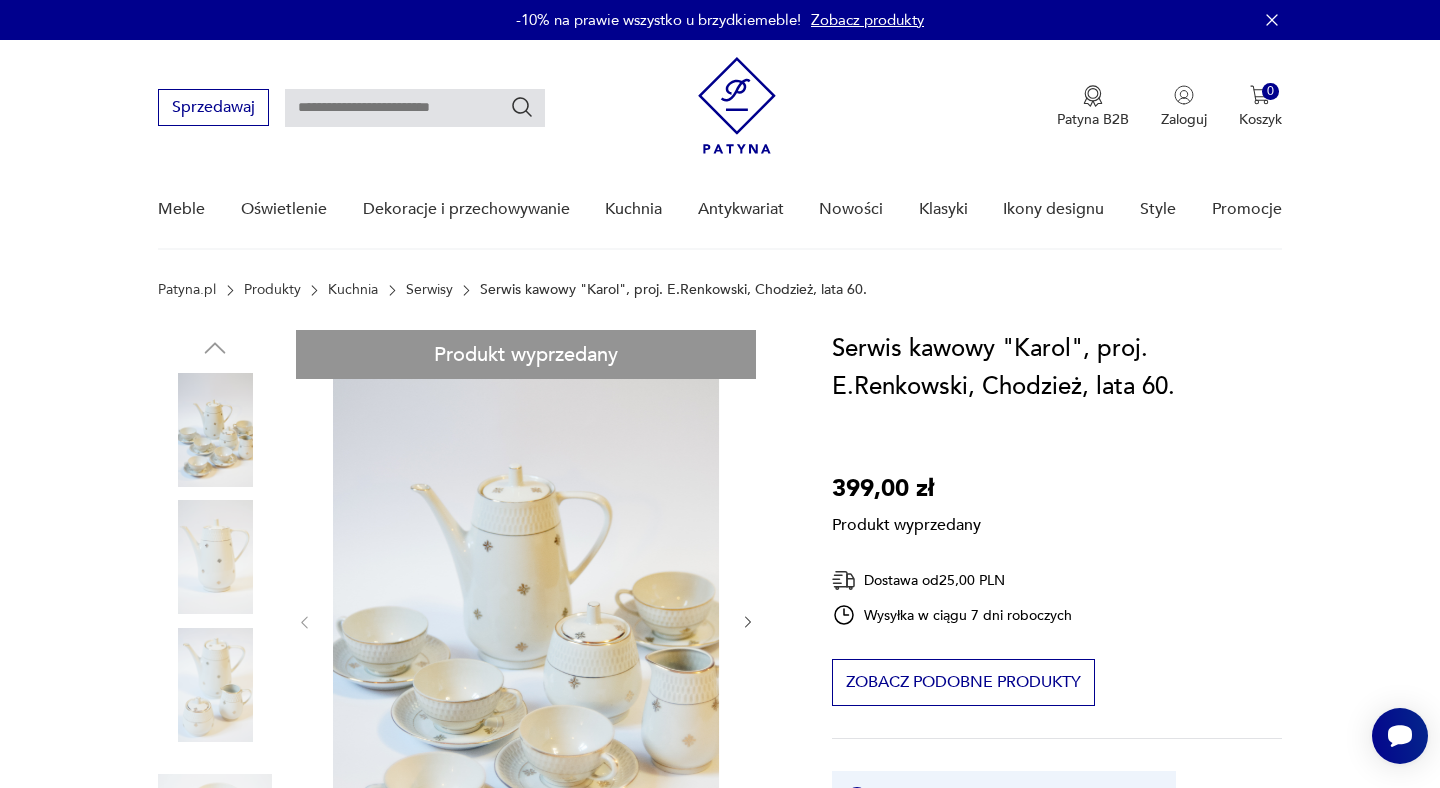 scroll, scrollTop: 0, scrollLeft: 0, axis: both 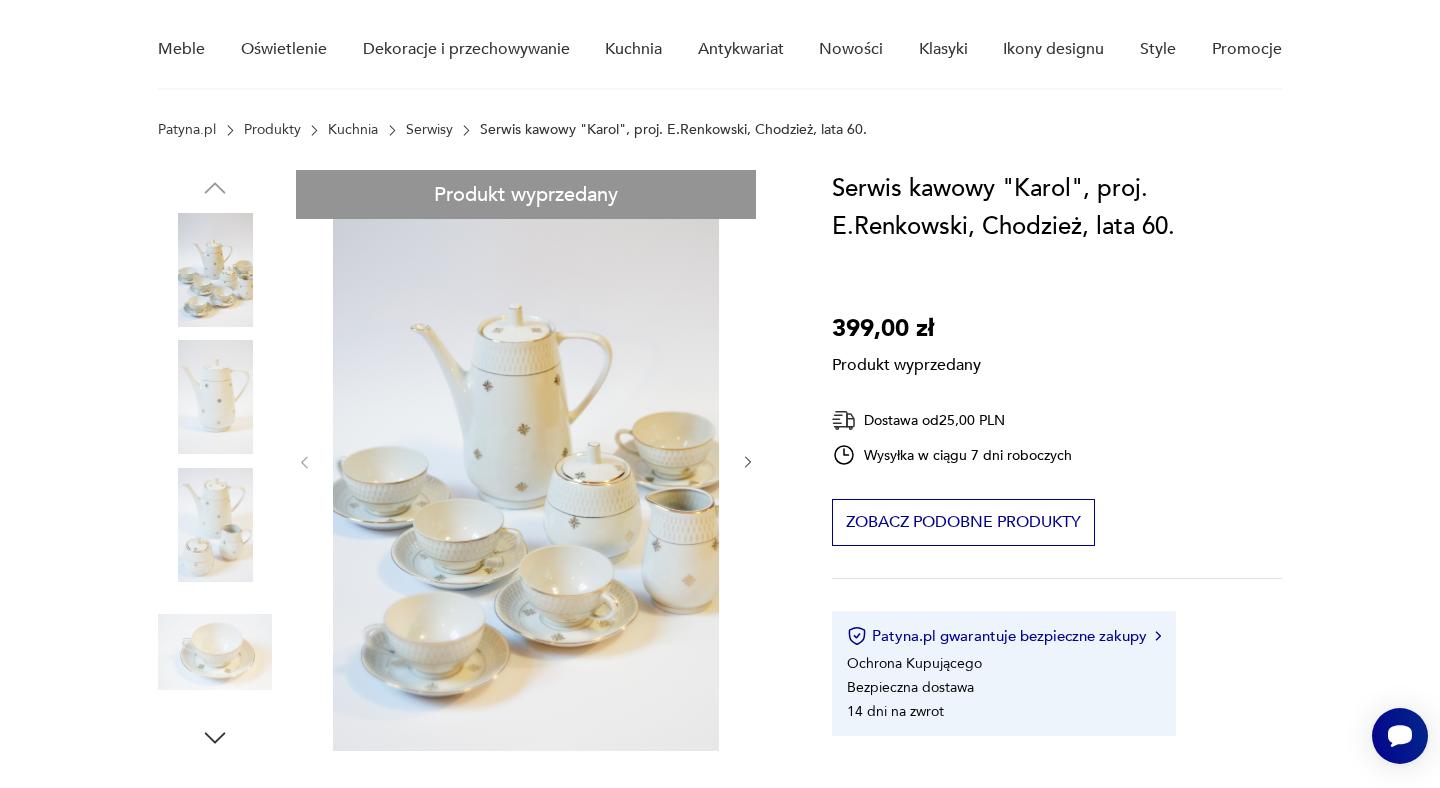 click on "Produkt wyprzedany Opis produktu Piękny serwis "[PERSON]" zaprojektowany przez [INITIALS]. [LASTNAME] dla [CITY] w latach 60. Wykonany z niemal przeźroczystej porcelany. Delikatnie złocony, ręcznie dekorowany.
Wymiary:
średnica filiżanki 8 cm
wysokość filiżanki 4,5 cm
wysokość dzbanka 19 cm Rozwiń więcej Szczegóły produktu Stan:   niekompletny Typ :   do kawy Datowanie :   1960 - 1970 Kraj pochodzenia :   Polska Tworzywo :   porcelana Projektant :   [INITIALS]. [LASTNAME] Producent :   Zakłady Porcelany i Porcelitu w Chodzieży Dodatkowe :   sygnatura Zdobienia :   szkliwienie, malatura, złocenie Liczba osób :   5 Miasto Sprzedawcy :   [CITY] Tagi:   Chodzież ,  tylko u nas ,  new look ,  Tłusty Czwartek ,  prezent ,  Prezent dla niej ,  serwis ,  filiżanki ,  Ślubne podarunki ,  luksusowo Rozwiń więcej O sprzedawcy Delikatesy Zweryfikowany sprzedawca Od 9 lat z Patyną Dostawa i zwroty Dostępne formy dostawy: Odbior osobisty   0,00 zł Kurier   25,00 zł Zwroty:" at bounding box center [471, 815] 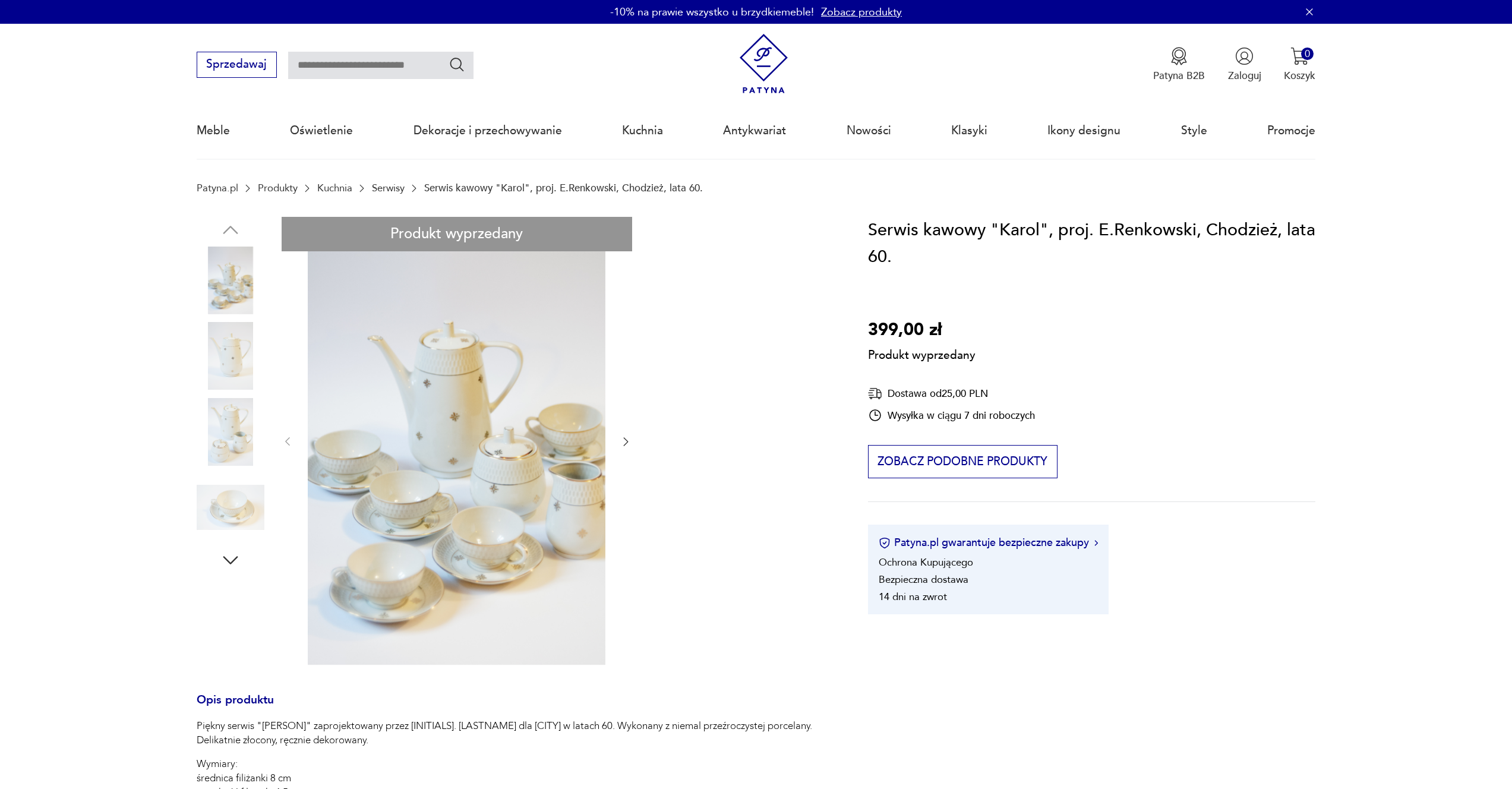 scroll, scrollTop: 0, scrollLeft: 0, axis: both 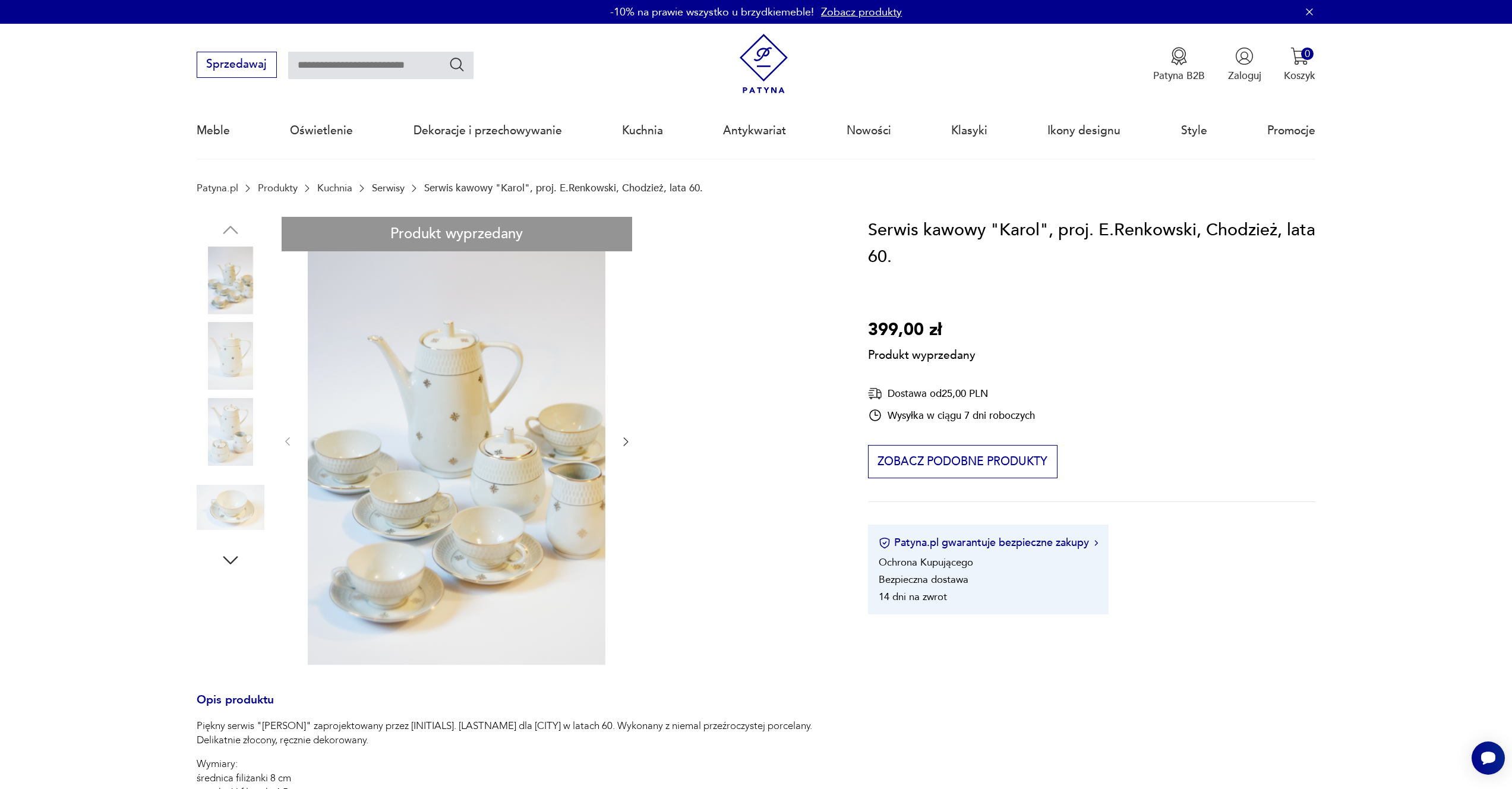 click on "Produkt wyprzedany Opis produktu Piękny serwis "[PERSON]" zaprojektowany przez [INITIALS]. [LASTNAME] dla [CITY] w latach 60. Wykonany z niemal przeźroczystej porcelany. Delikatnie złocony, ręcznie dekorowany.
Wymiary:
średnica filiżanki 8 cm
wysokość filiżanki 4,5 cm
wysokość dzbanka 19 cm Rozwiń więcej Szczegóły produktu Stan:   niekompletny Typ :   do kawy Datowanie :   1960 - 1970 Kraj pochodzenia :   Polska Tworzywo :   porcelana Projektant :   [INITIALS]. [LASTNAME] Producent :   Zakłady Porcelany i Porcelitu w Chodzieży Dodatkowe :   sygnatura Zdobienia :   szkliwienie, malatura, złocenie Liczba osób :   5 Miasto Sprzedawcy :   [CITY] Tagi:   Chodzież ,  tylko u nas ,  new look ,  Tłusty Czwartek ,  prezent ,  Prezent dla niej ,  serwis ,  filiżanki ,  Ślubne podarunki ,  luksusowo Rozwiń więcej O sprzedawcy Delikatesy Zweryfikowany sprzedawca Od 9 lat z Patyną Dostawa i zwroty Dostępne formy dostawy: Odbior osobisty   0,00 zł Kurier   25,00 zł Zwroty:" at bounding box center [515, 691] 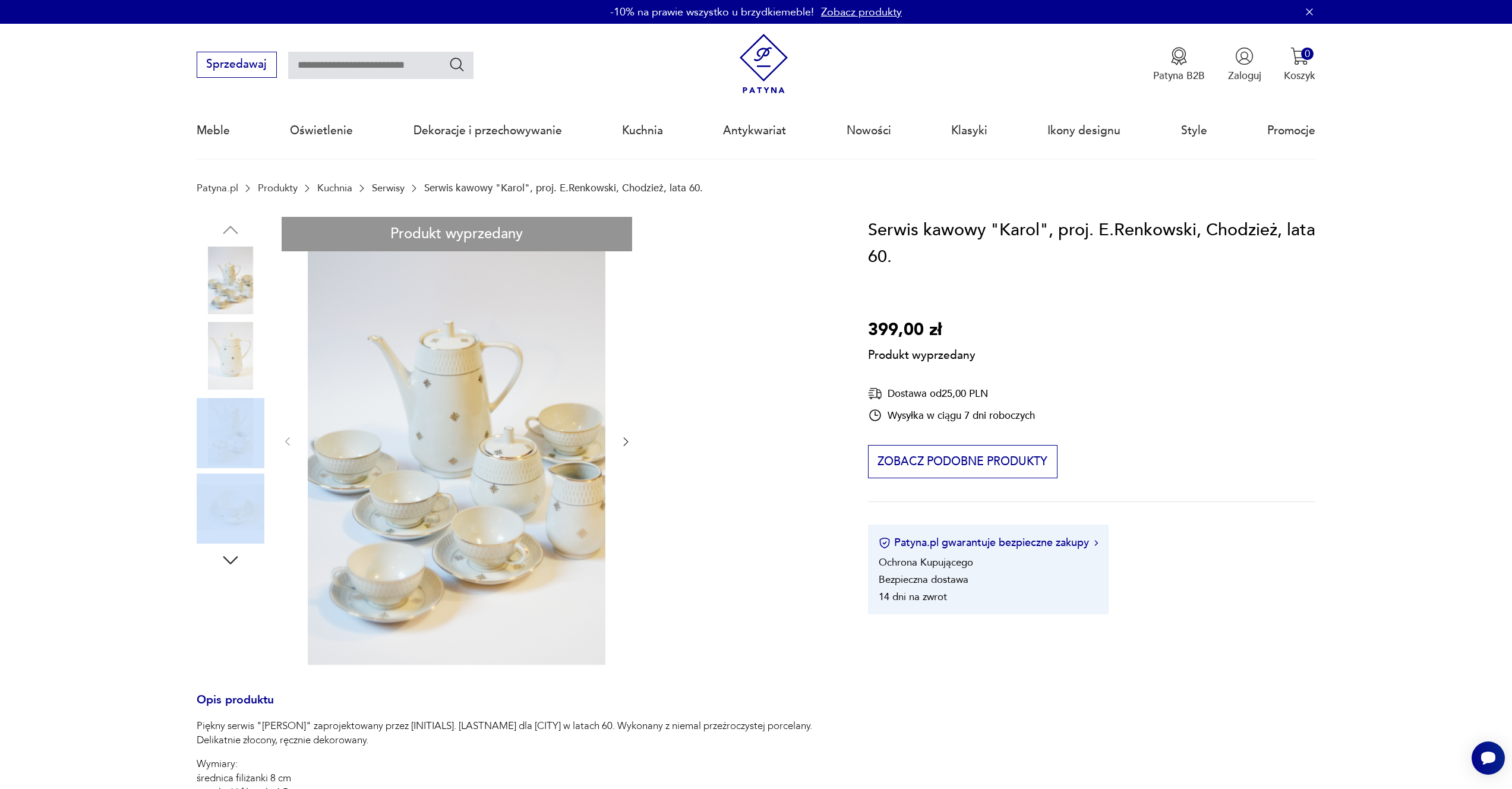 drag, startPoint x: 235, startPoint y: 460, endPoint x: 225, endPoint y: 497, distance: 38 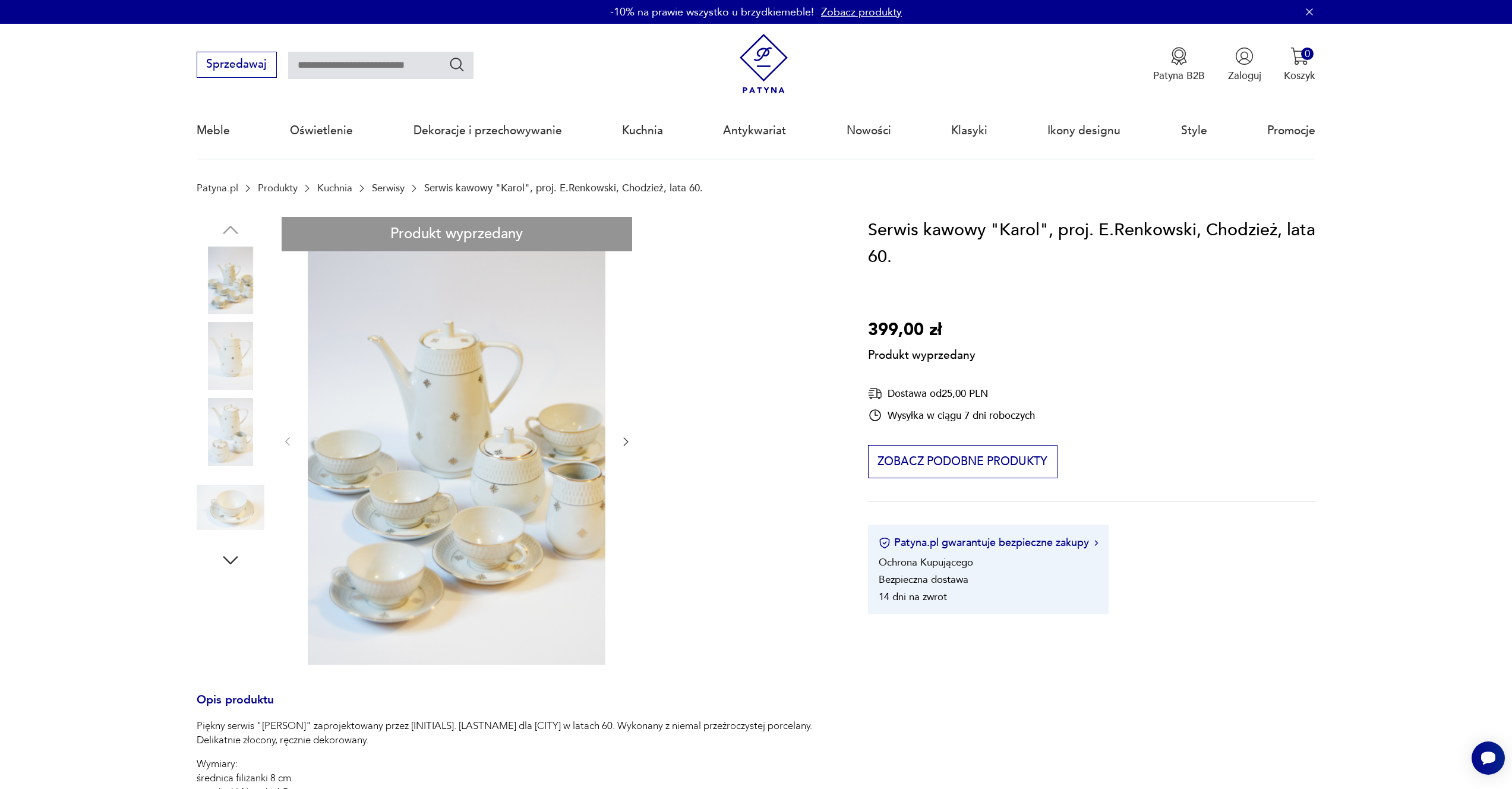 drag, startPoint x: 231, startPoint y: 539, endPoint x: 232, endPoint y: 551, distance: 12.041595 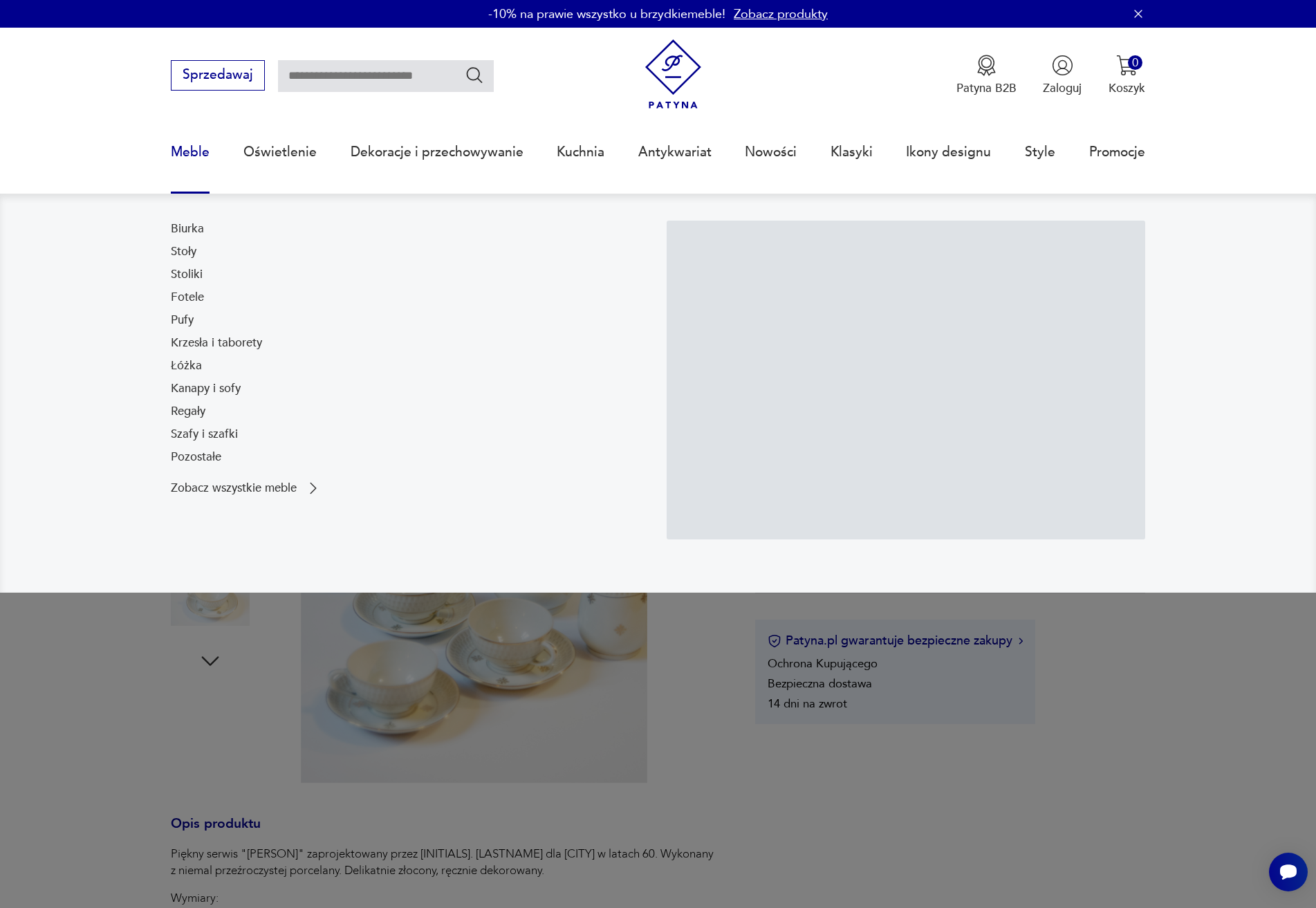 click on "Meble" at bounding box center [190, 152] 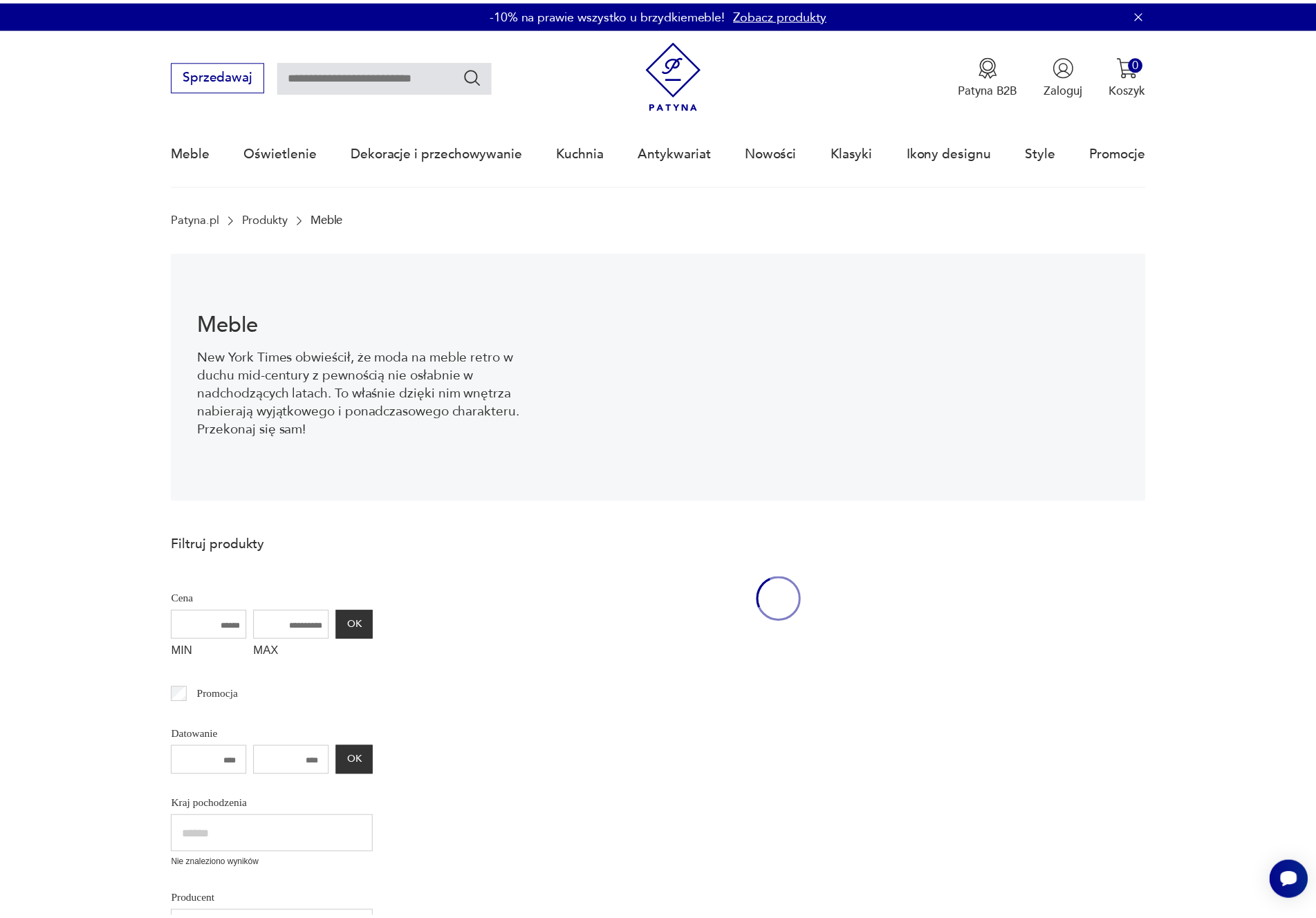 scroll, scrollTop: 45, scrollLeft: 0, axis: vertical 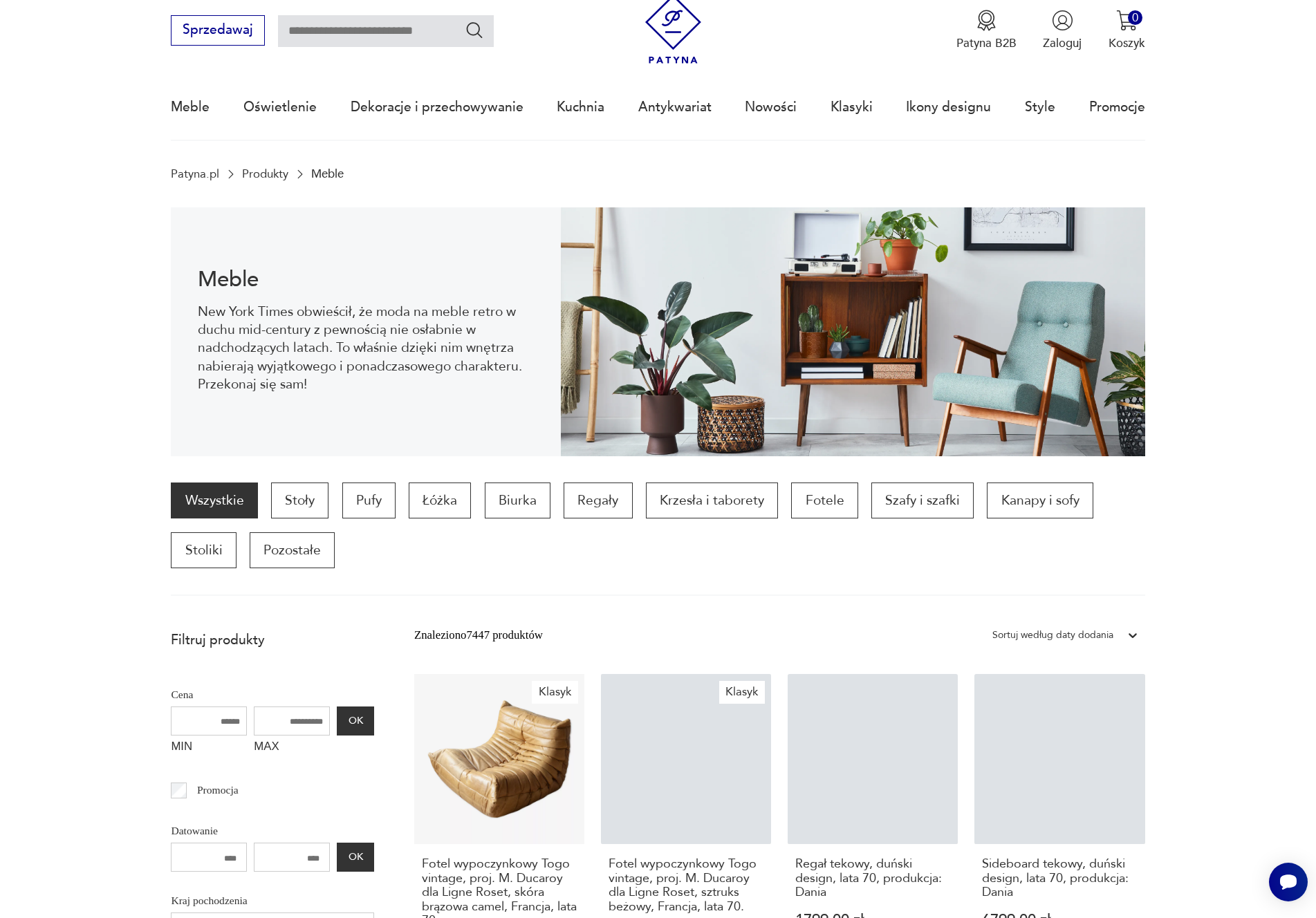 click on "Znaleziono  7447   produktów Filtruj Sortuj według daty dodania Sortuj według daty dodania" at bounding box center (779, 635) 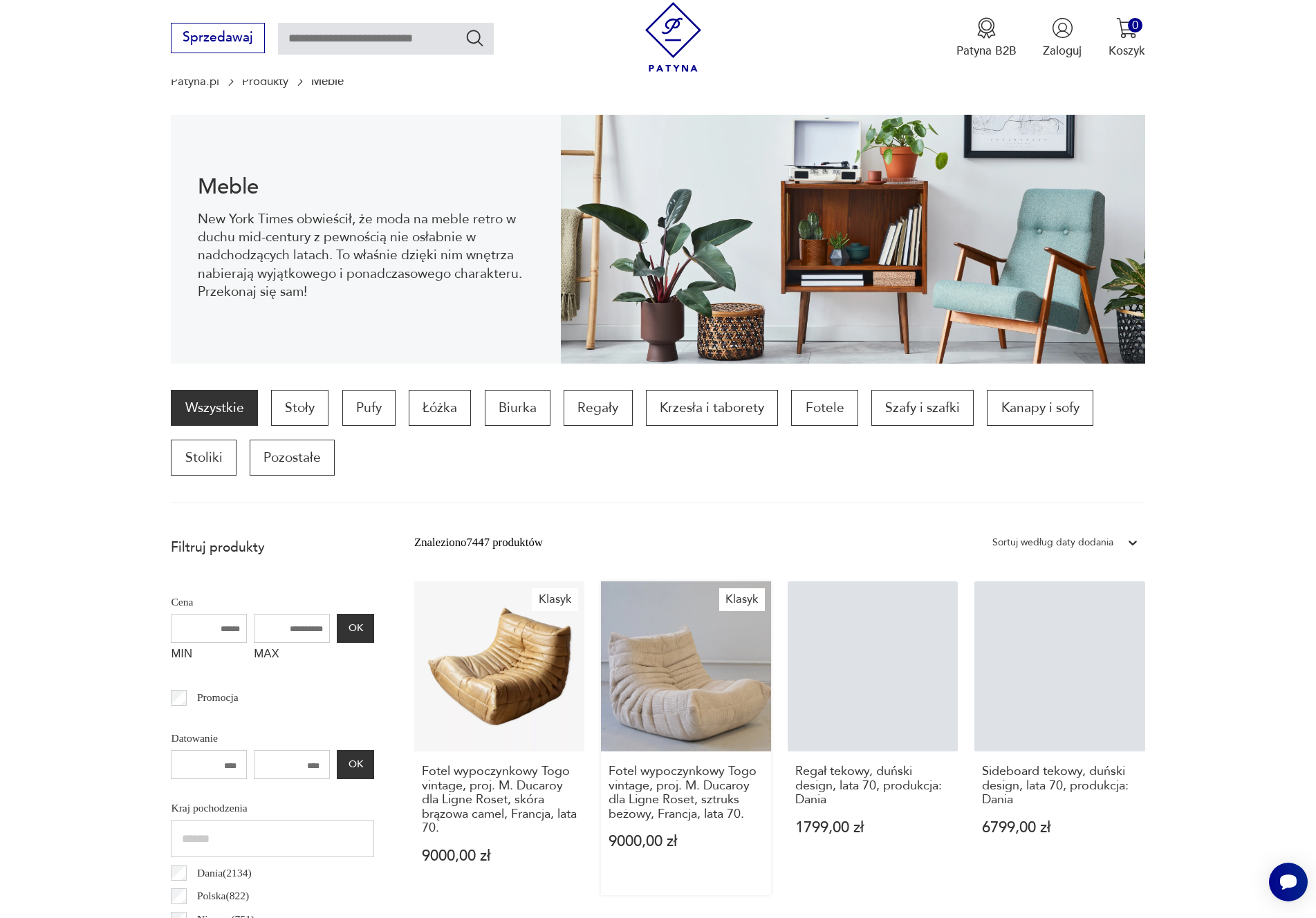 click on "Klasyk Fotel wypoczynkowy Togo vintage, proj. [INITIALS]. [LASTNAME] dla Ligne Roset, sztruks beżowy, [COUNTRY], lata 70. 9000,00 zł" at bounding box center [686, 738] 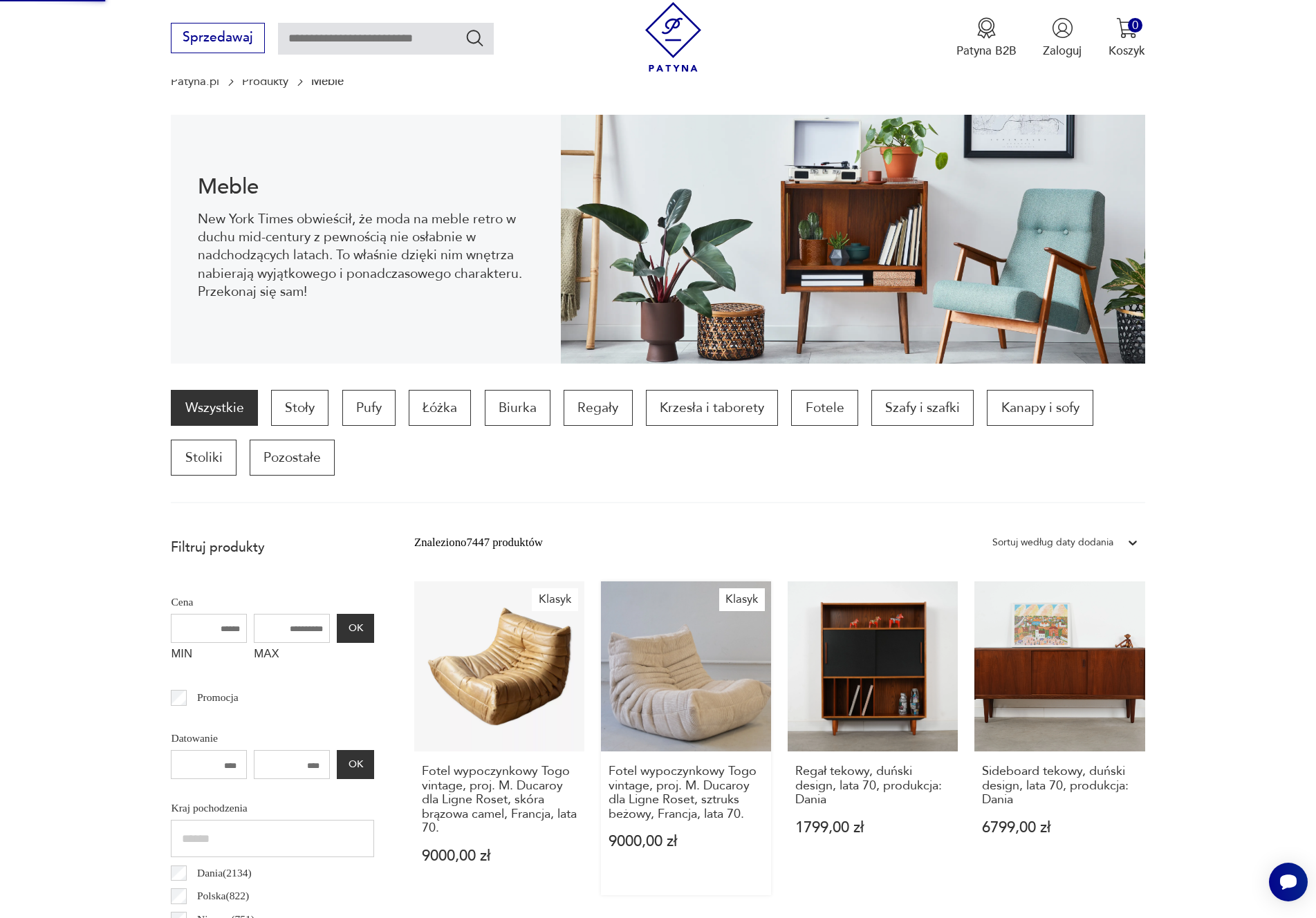 scroll, scrollTop: 136, scrollLeft: 0, axis: vertical 